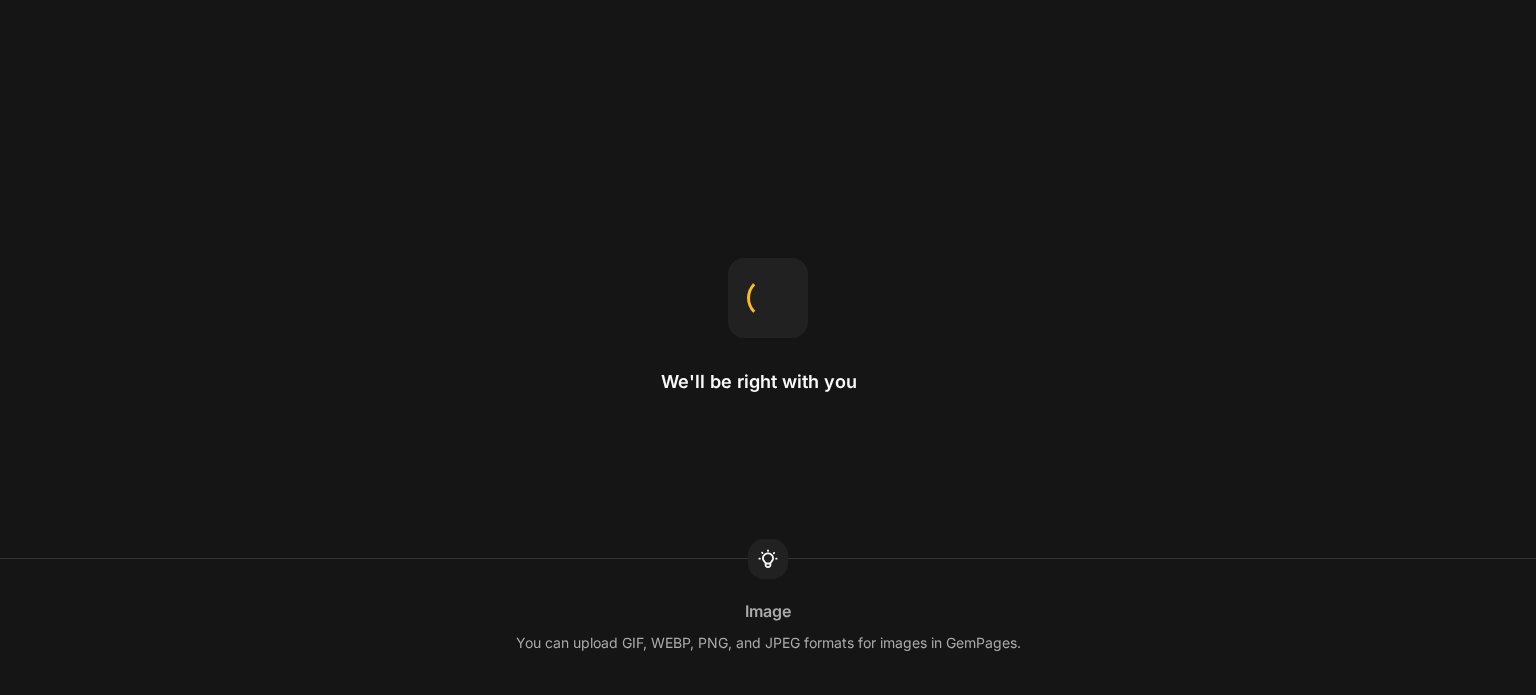 scroll, scrollTop: 0, scrollLeft: 0, axis: both 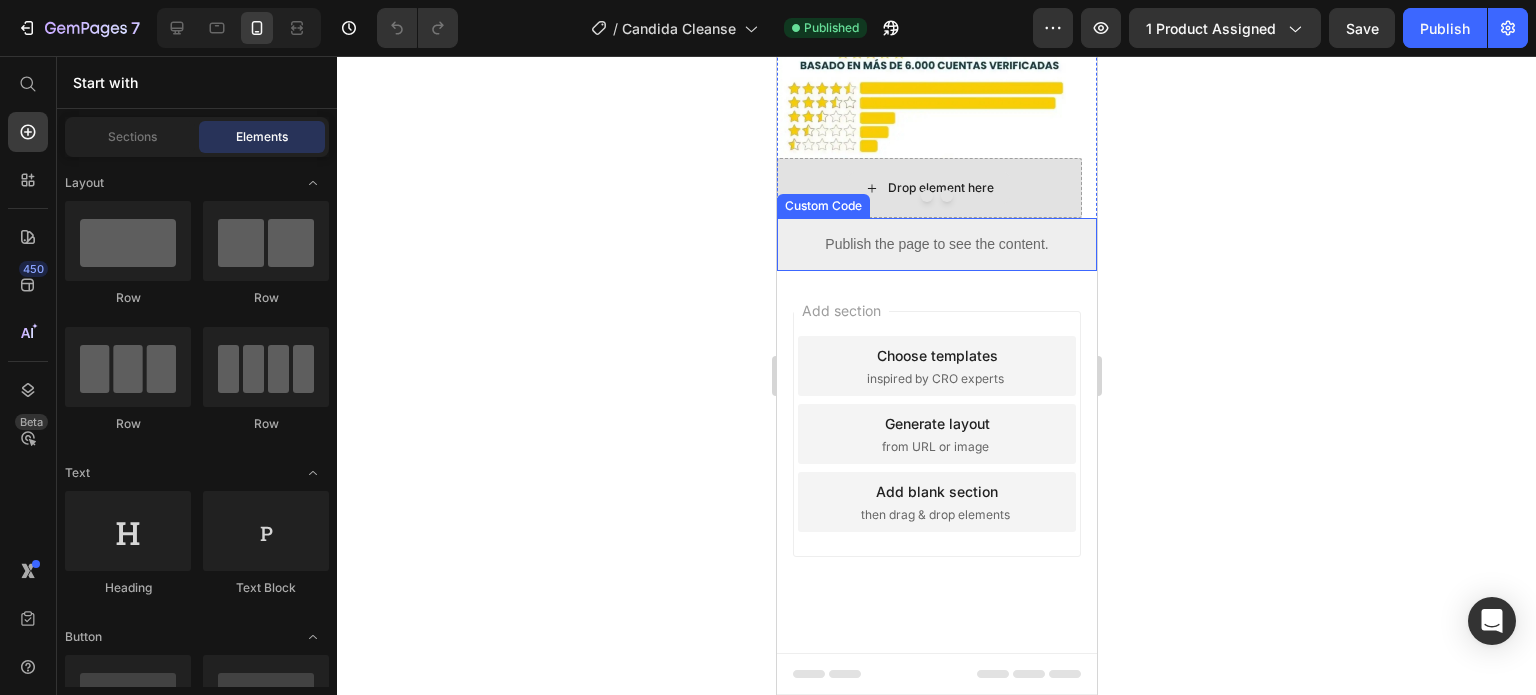 click on "Publish the page to see the content." at bounding box center (936, 244) 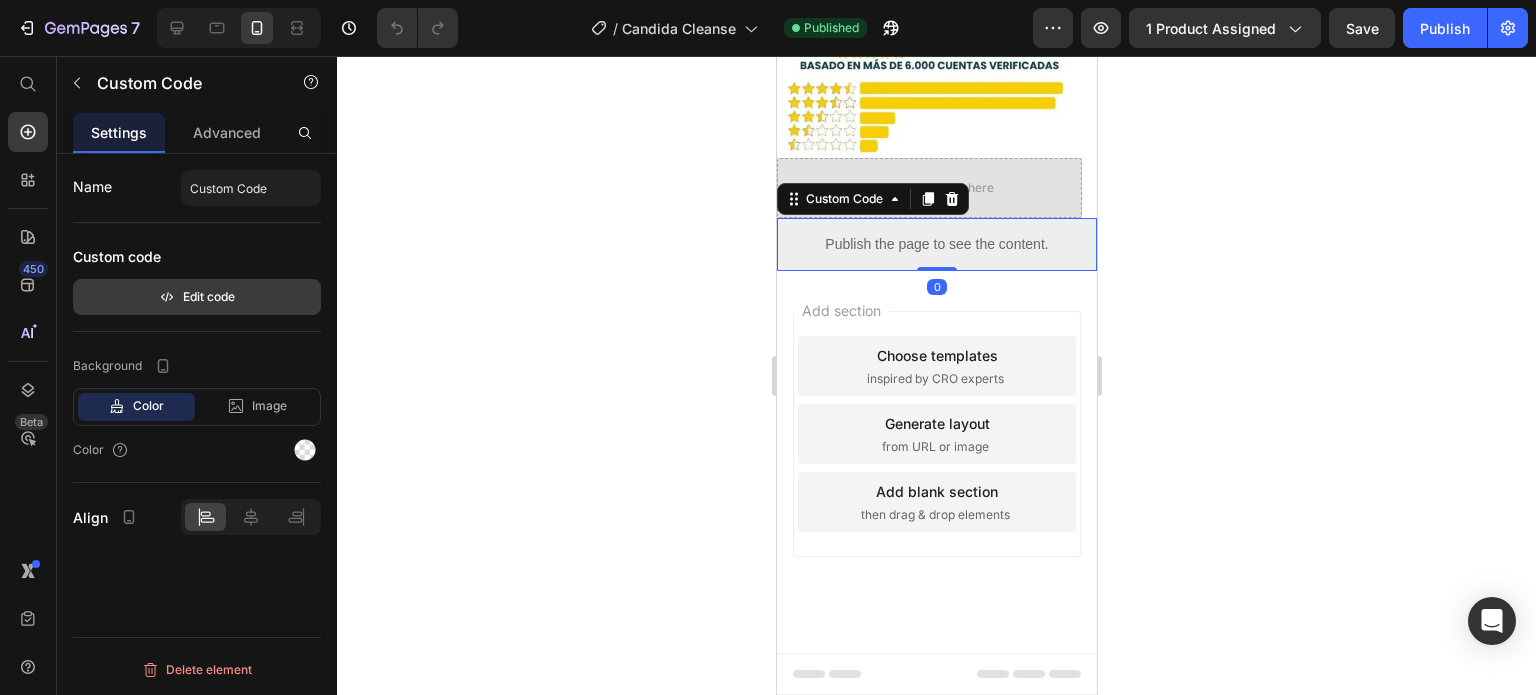 click on "Edit code" at bounding box center (197, 297) 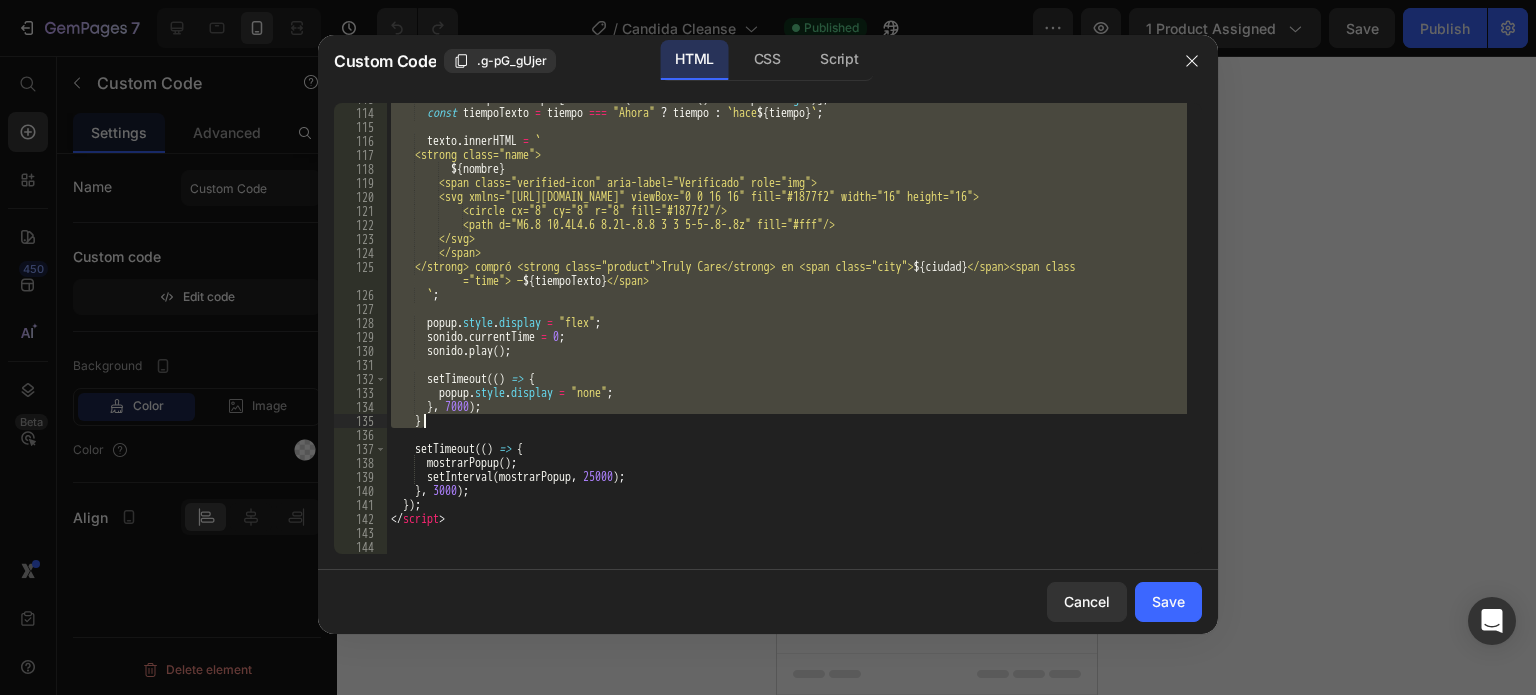 scroll, scrollTop: 1592, scrollLeft: 0, axis: vertical 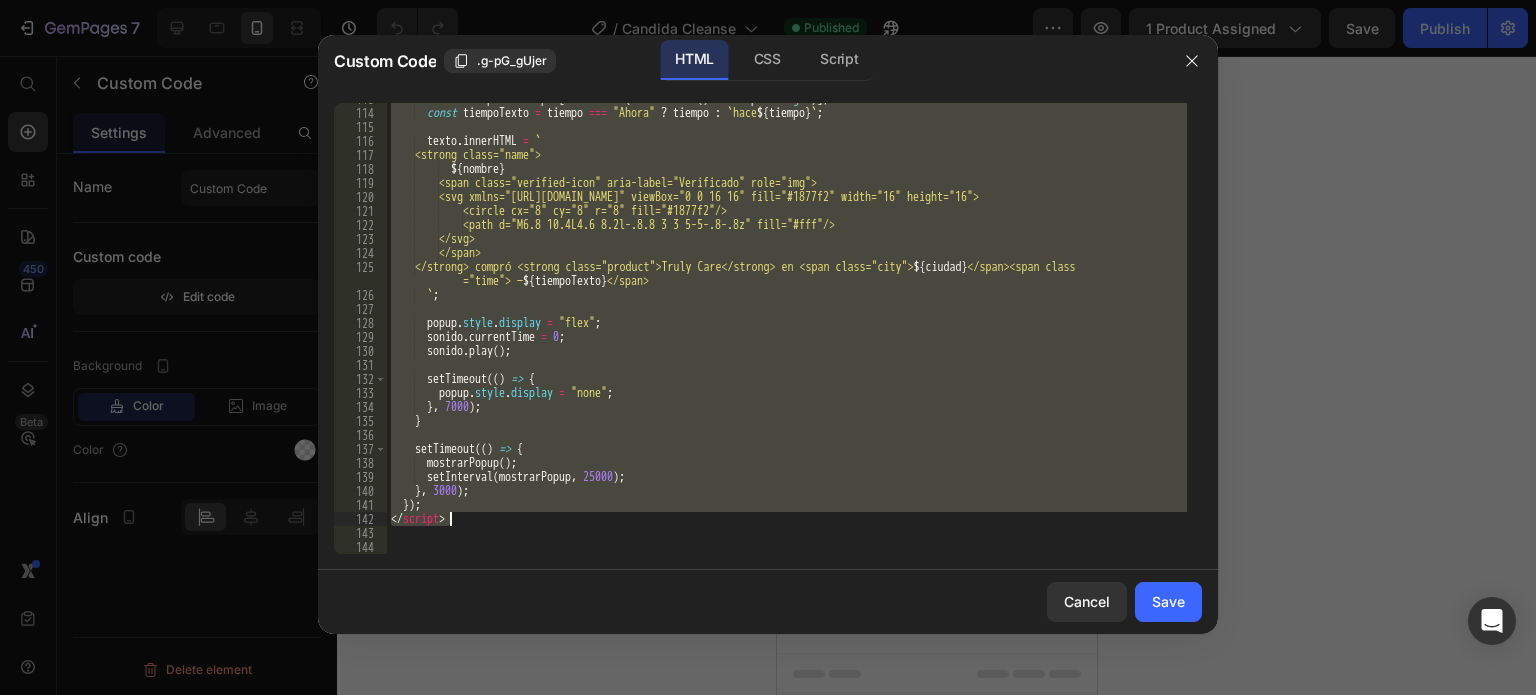 drag, startPoint x: 392, startPoint y: 110, endPoint x: 774, endPoint y: 522, distance: 561.8434 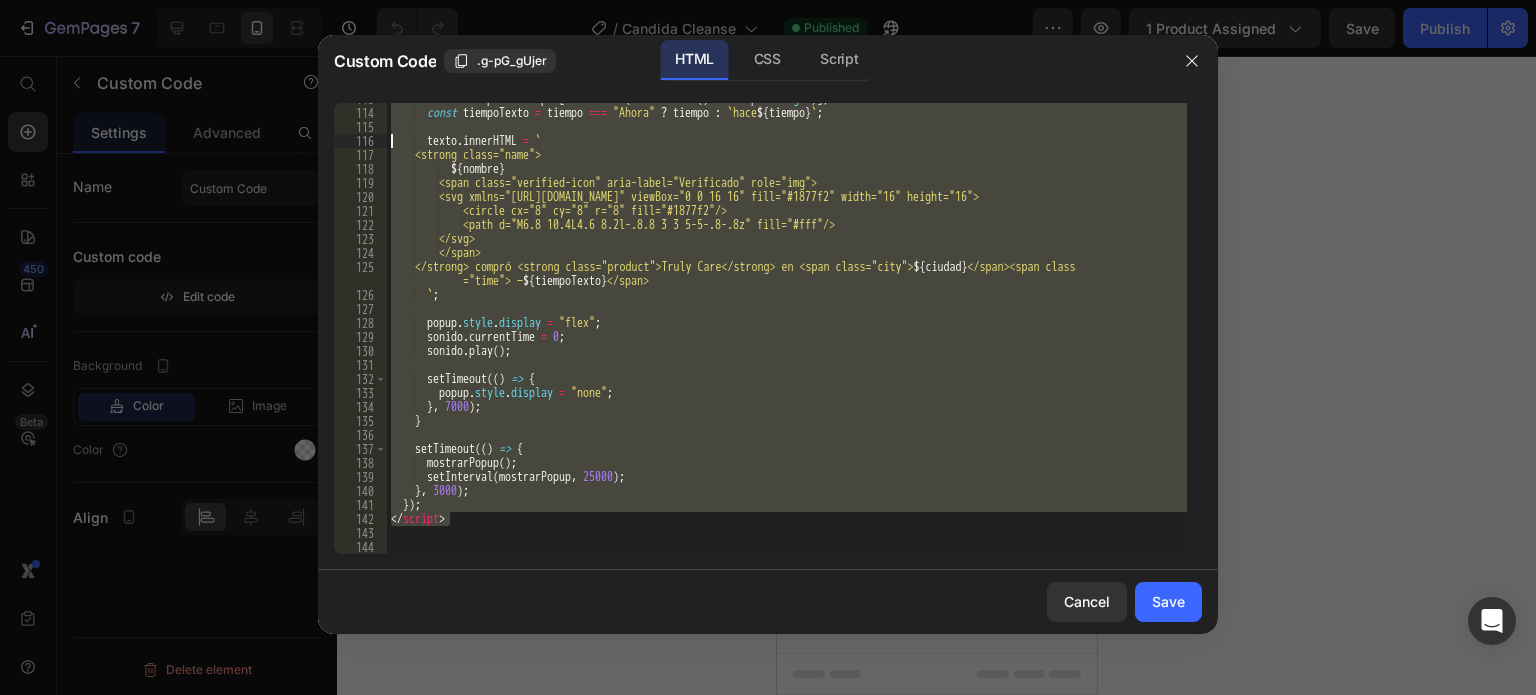 type on "<path d="M6.8 10.4L4.6 8.2l-.8.8 3 3 5-5-.8-.8z" fill="#fff"/>" 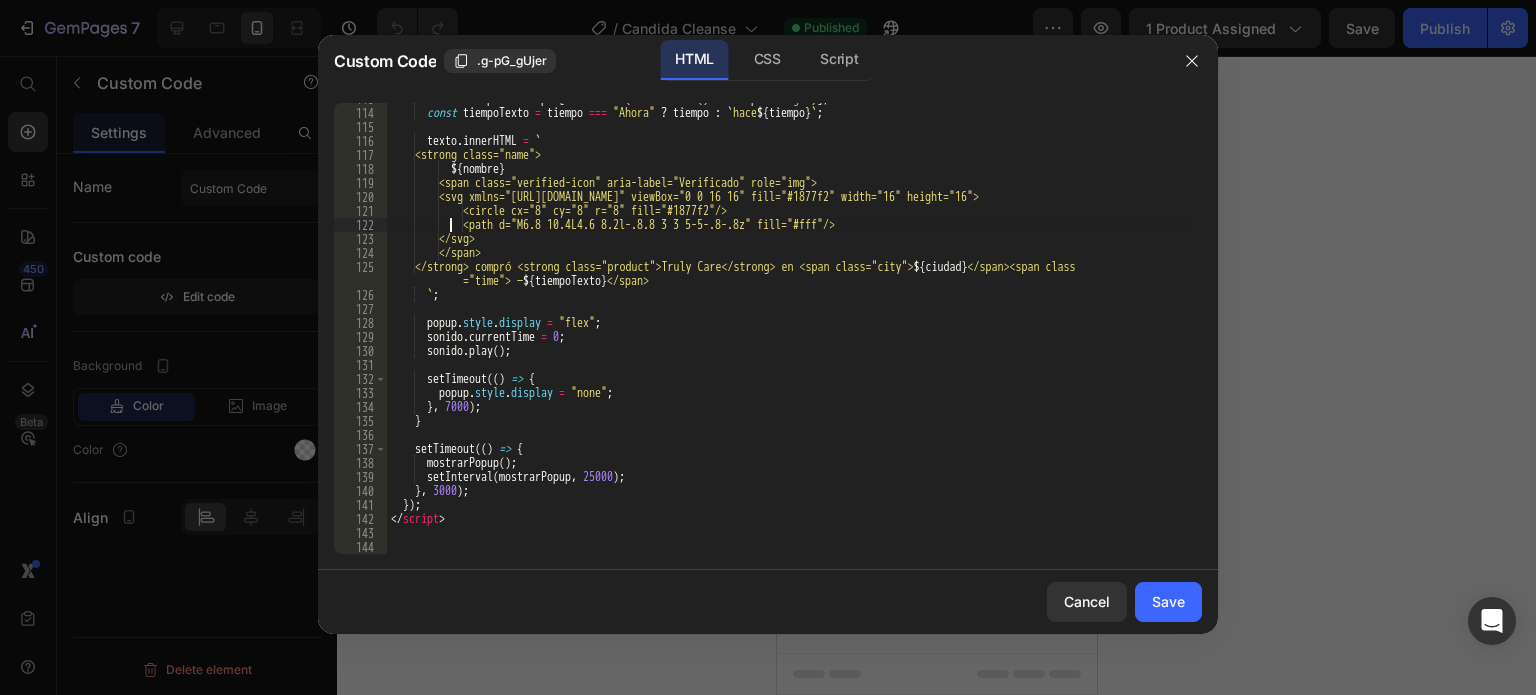 click on "const   tiempo   =   tiempos [ Math . floor ( Math . random ( )   *   tiempos . length )] ;         const   tiempoTexto   =   tiempo   ===   "Ahora"   ?   tiempo   :   ` hace  ${ tiempo } ` ;         texto . innerHTML   =   `          <strong class="name">              ${ nombre }             <span class="verified-icon" aria-label="Verificado" role="img">               <svg xmlns="http://www.w3.org/2000/svg" viewBox="0 0 16 16" fill="#1877f2" width="16" height="16">                  <circle cx="8" cy="8" r="8" fill="#1877f2"/>                  <path d="M6.8 10.4L4.6 8.2l-.8.8 3 3 5-5-.8-.8z" fill="#fff"/>               </svg>             </span>          </strong> compró <strong class="product">Truly Care</strong> en <span class="city"> ${ ciudad } </span><span class              ="time"> —  ${ tiempoTexto } </span>         ` ;         popup . style . display   =   "flex" ;         sonido . currentTime   =   0 ;         sonido . play ( ) ;         setTimeout (( )   =>   {           . ." at bounding box center [787, 331] 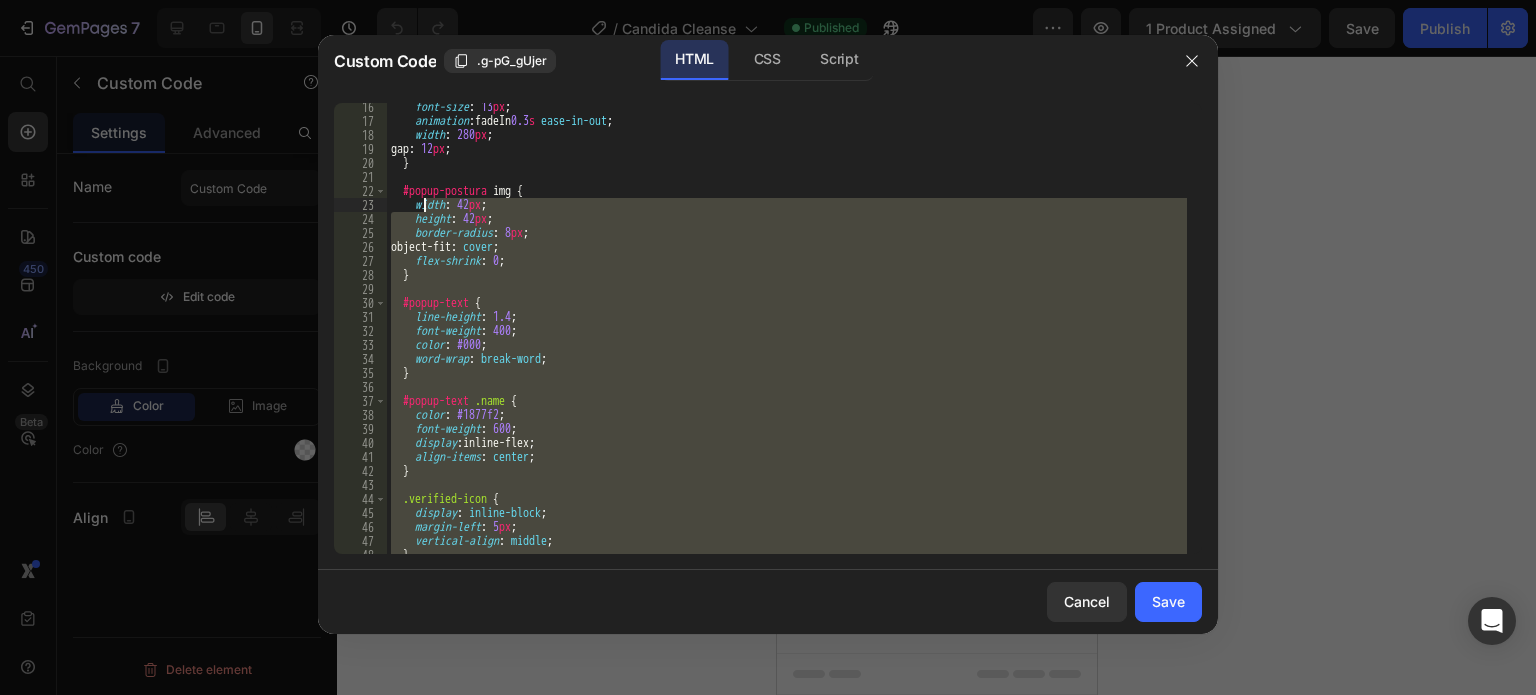 scroll, scrollTop: 0, scrollLeft: 0, axis: both 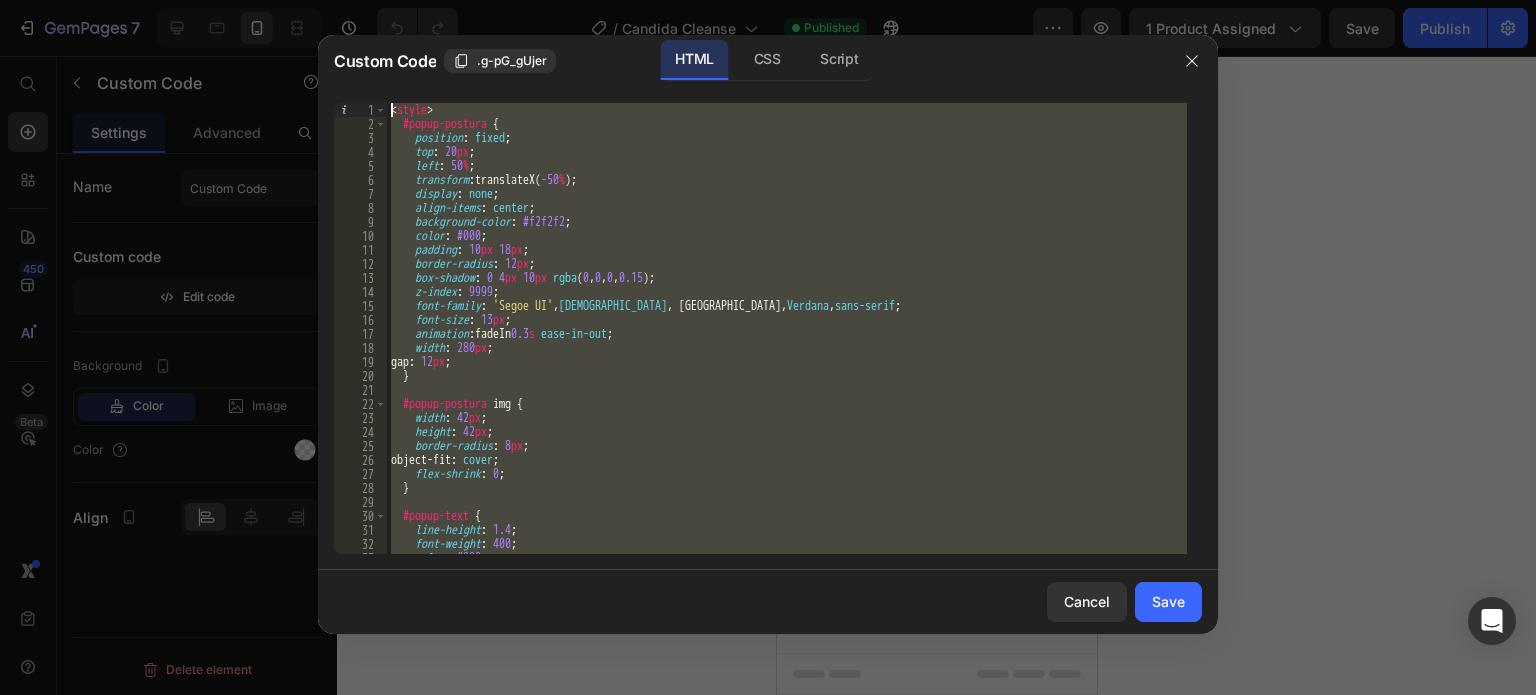 drag, startPoint x: 456, startPoint y: 527, endPoint x: 394, endPoint y: 96, distance: 435.43655 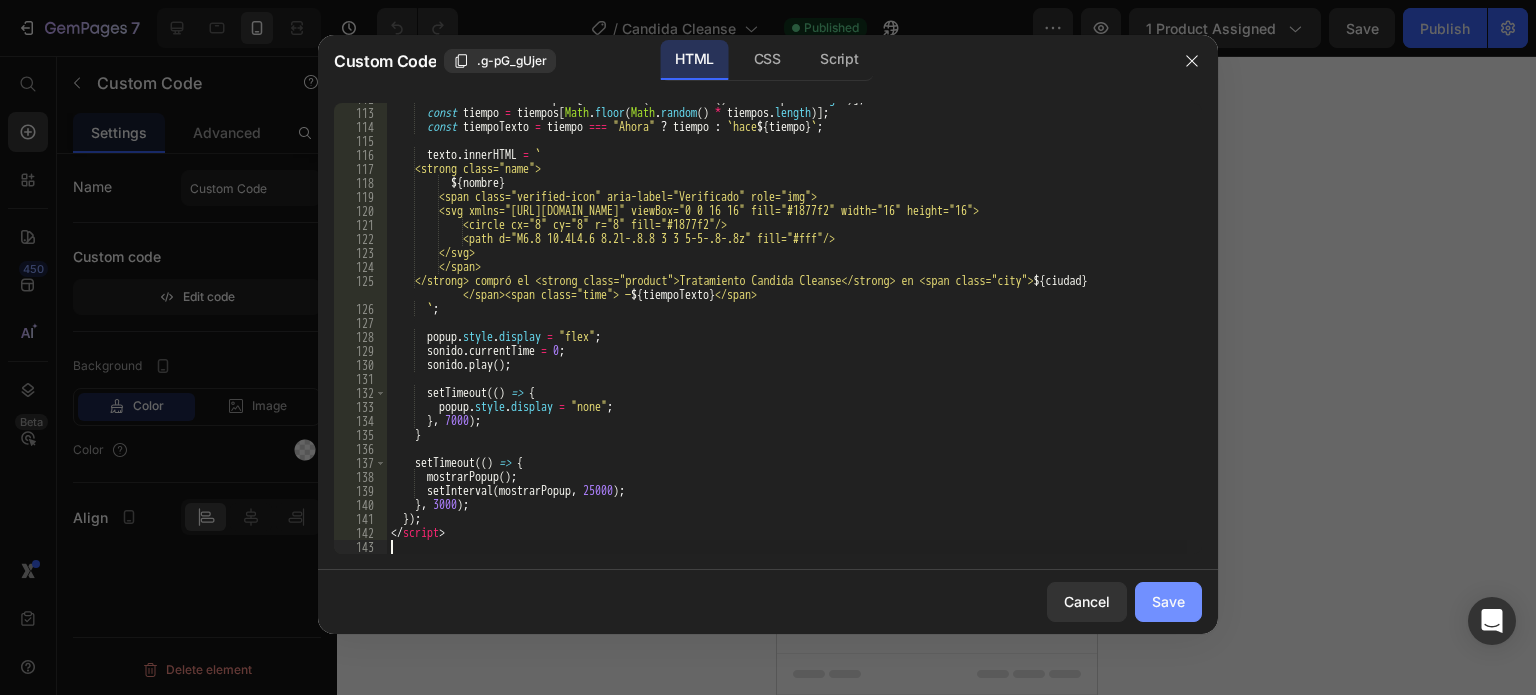 click on "Save" at bounding box center (1168, 601) 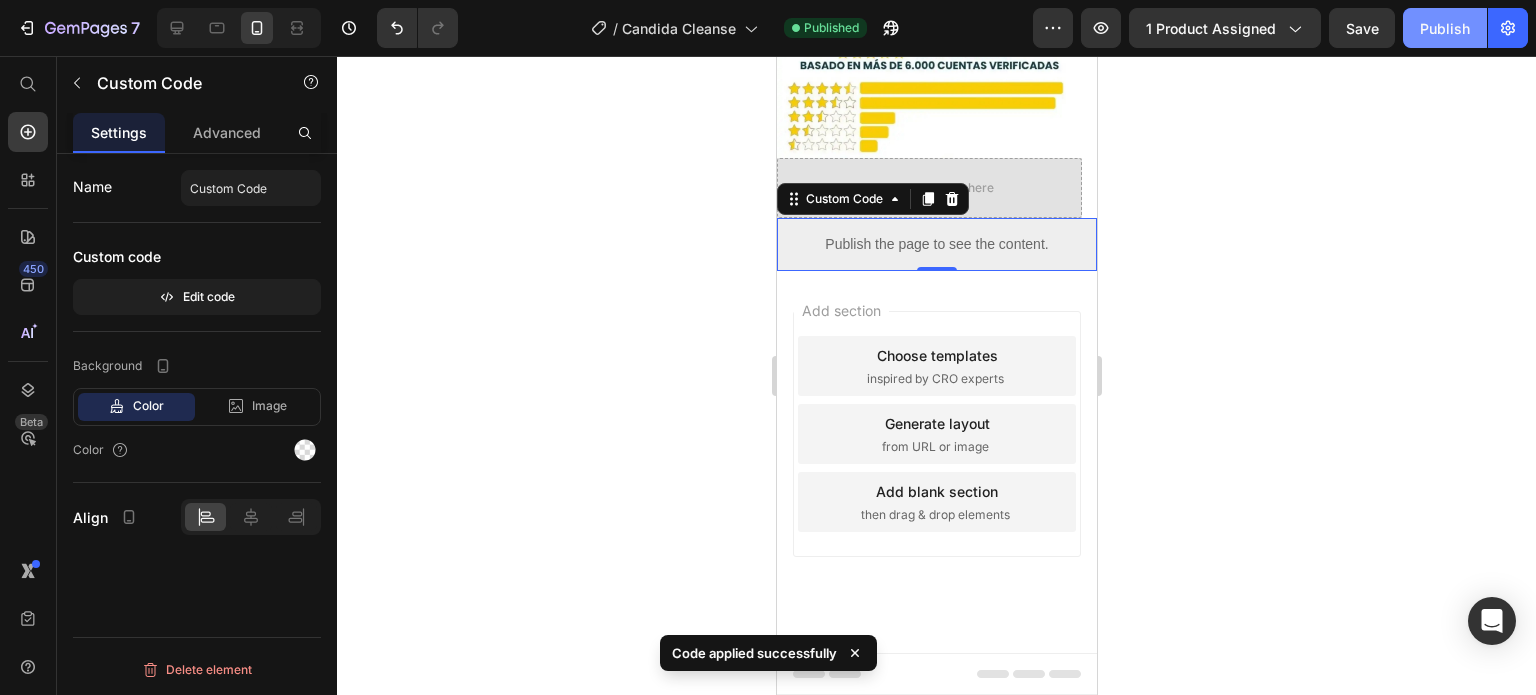 click on "Publish" at bounding box center (1445, 28) 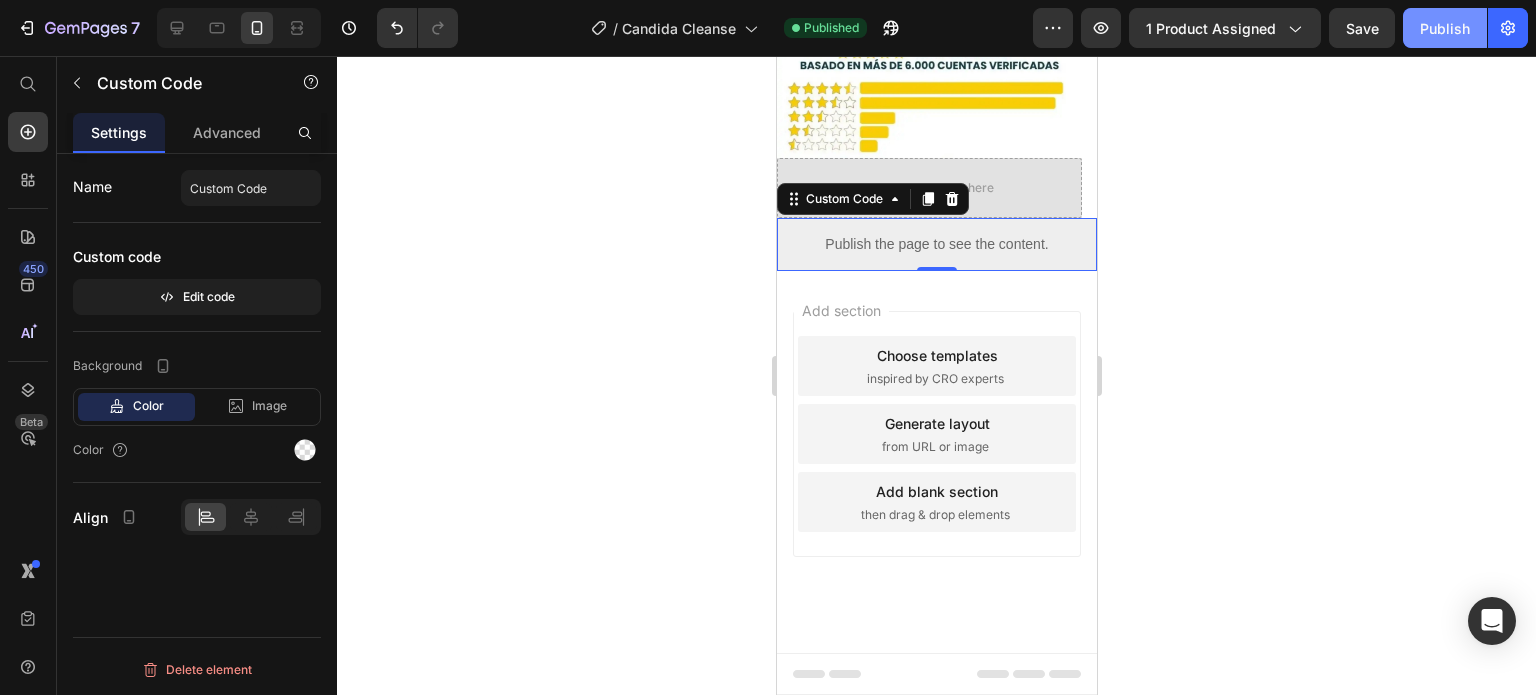 click on "Publish" at bounding box center (1445, 28) 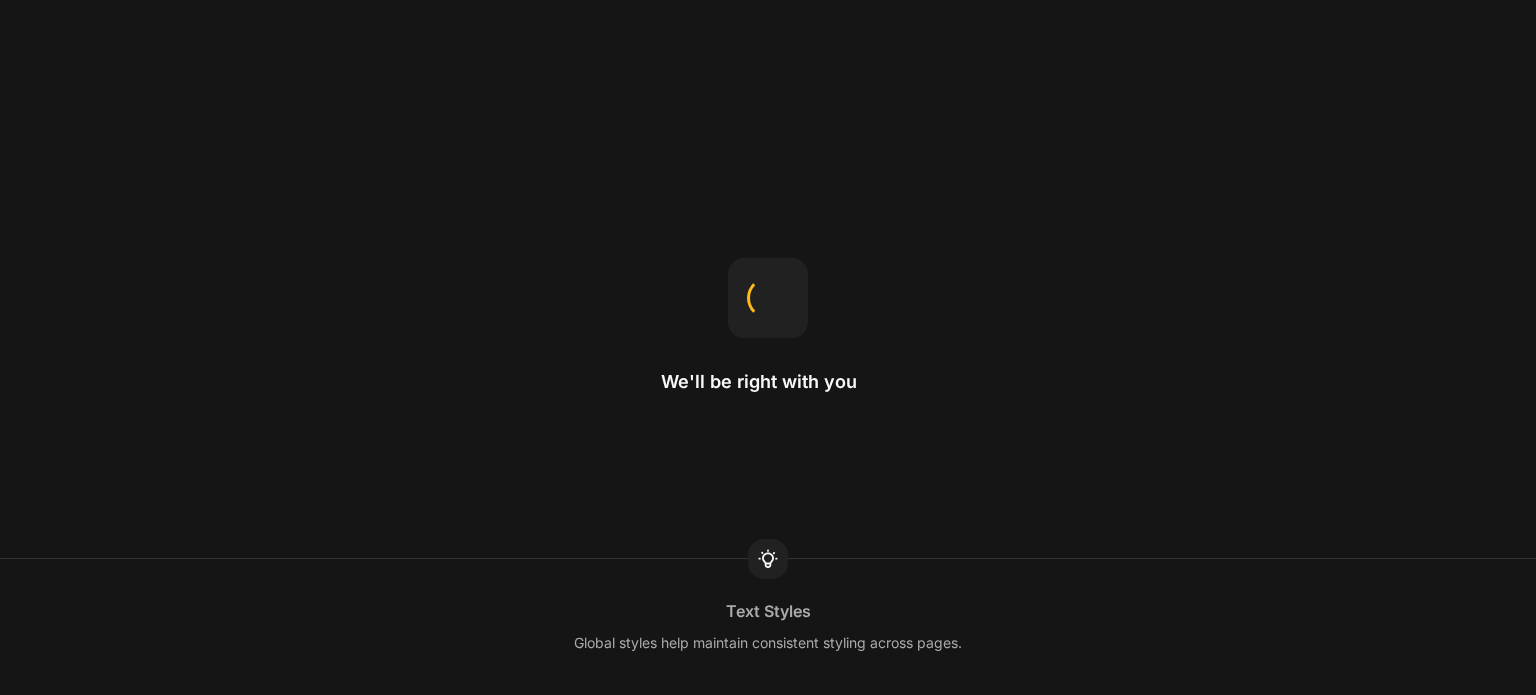 scroll, scrollTop: 0, scrollLeft: 0, axis: both 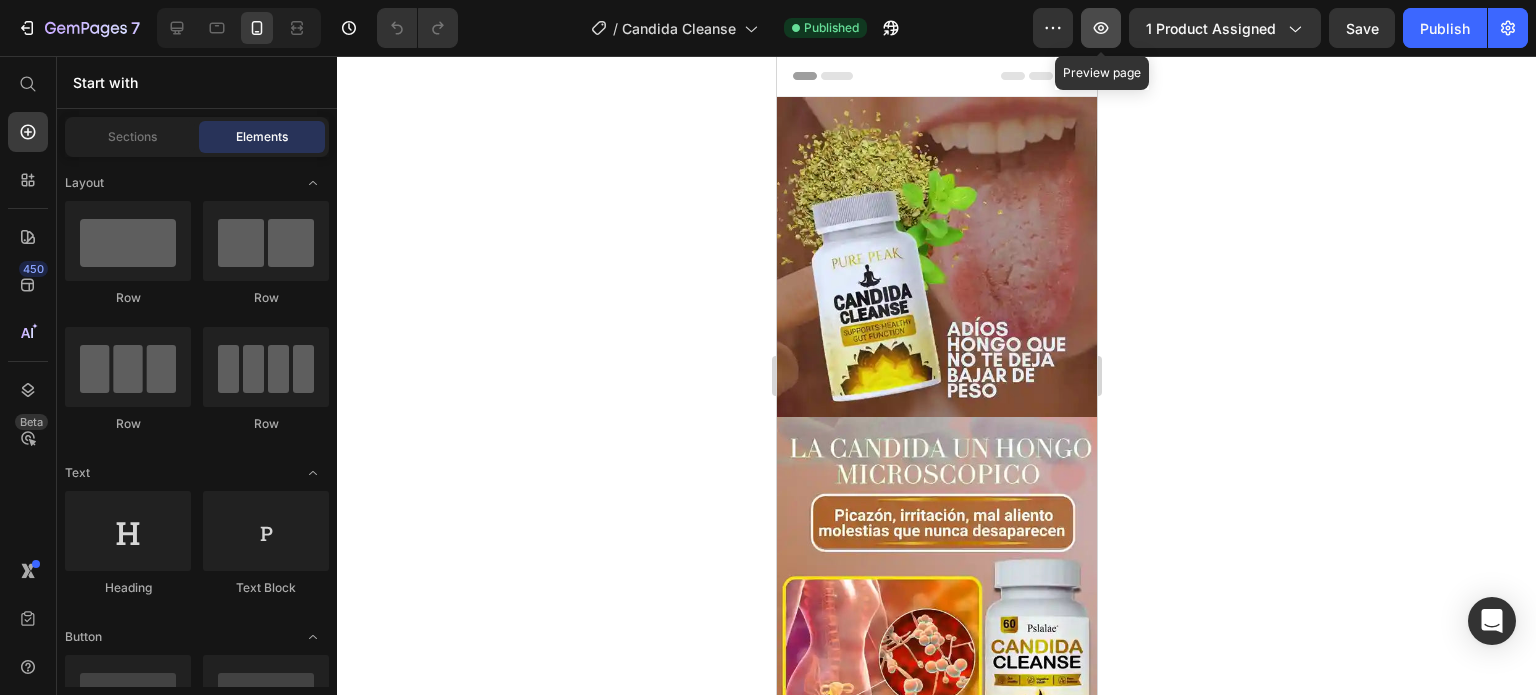 click 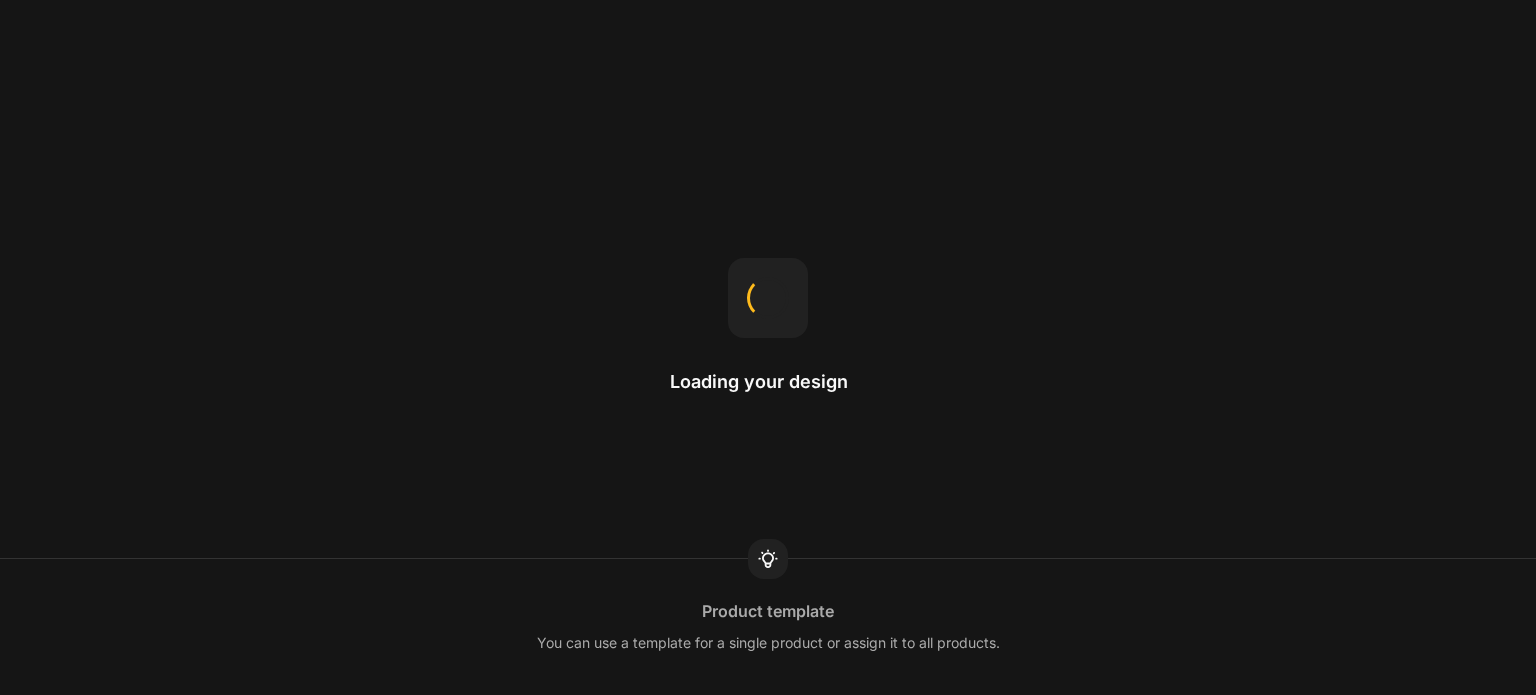 scroll, scrollTop: 0, scrollLeft: 0, axis: both 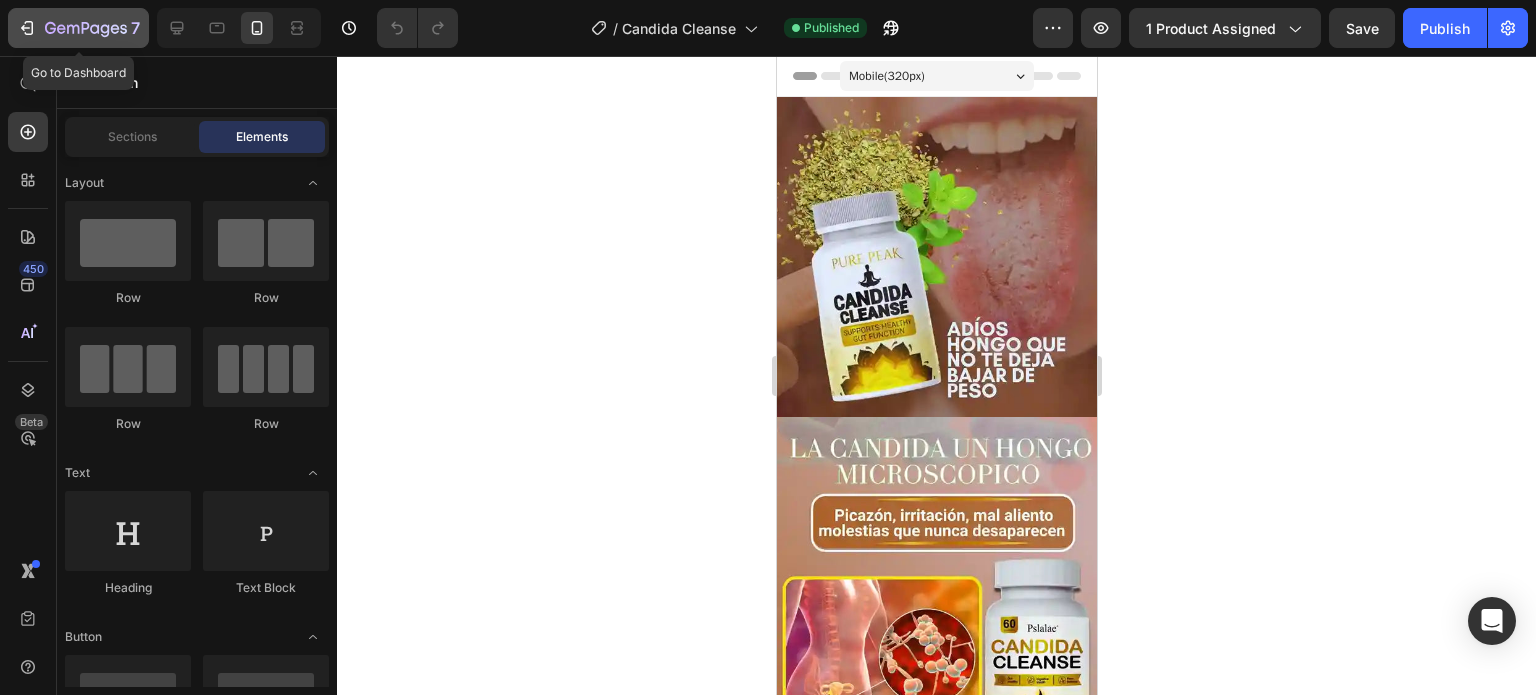 click on "7" 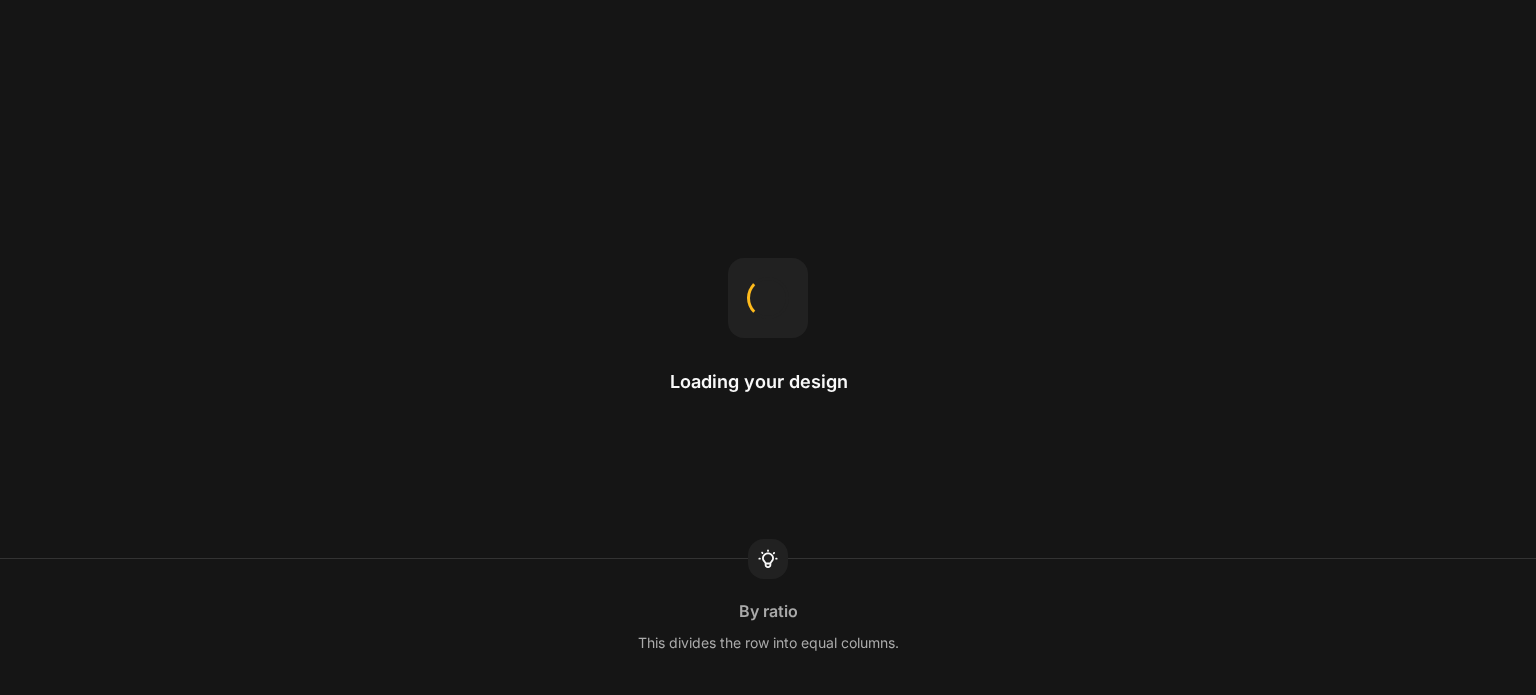 scroll, scrollTop: 0, scrollLeft: 0, axis: both 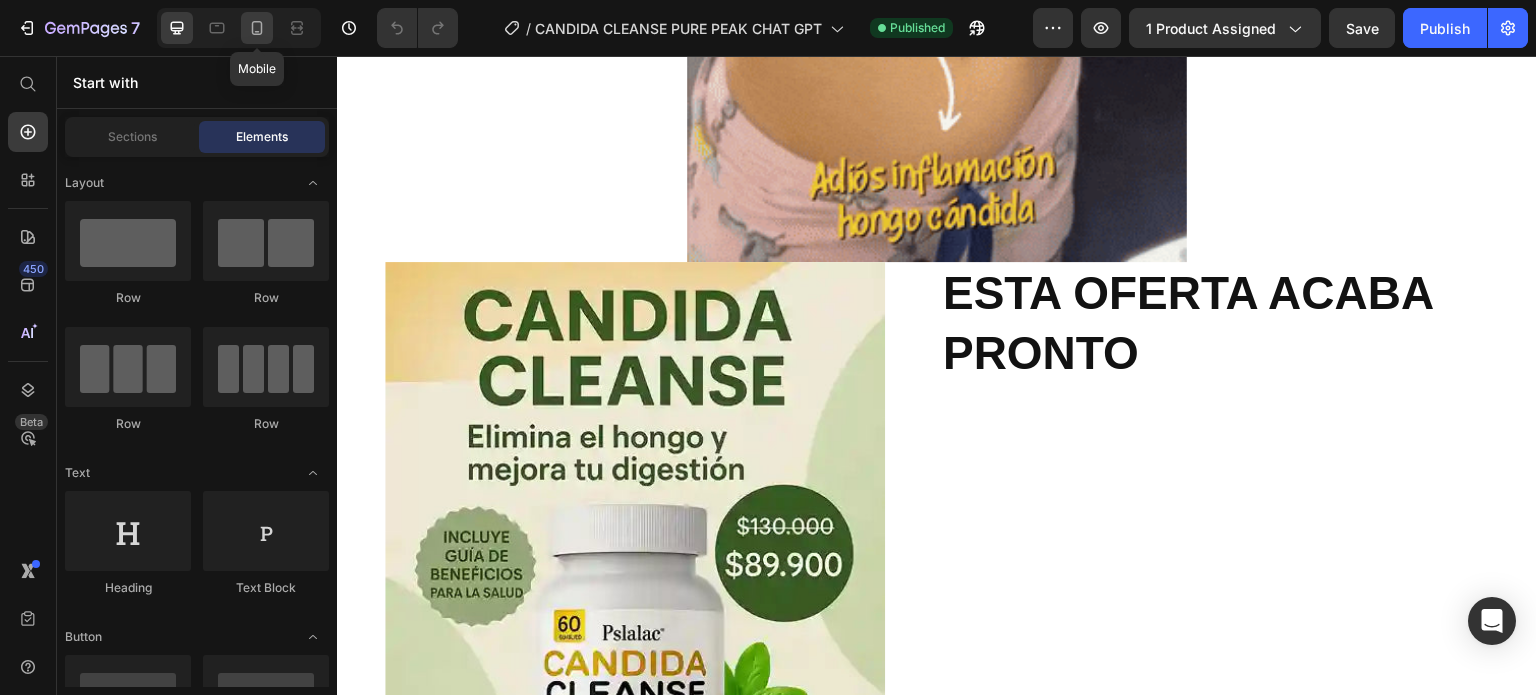 click 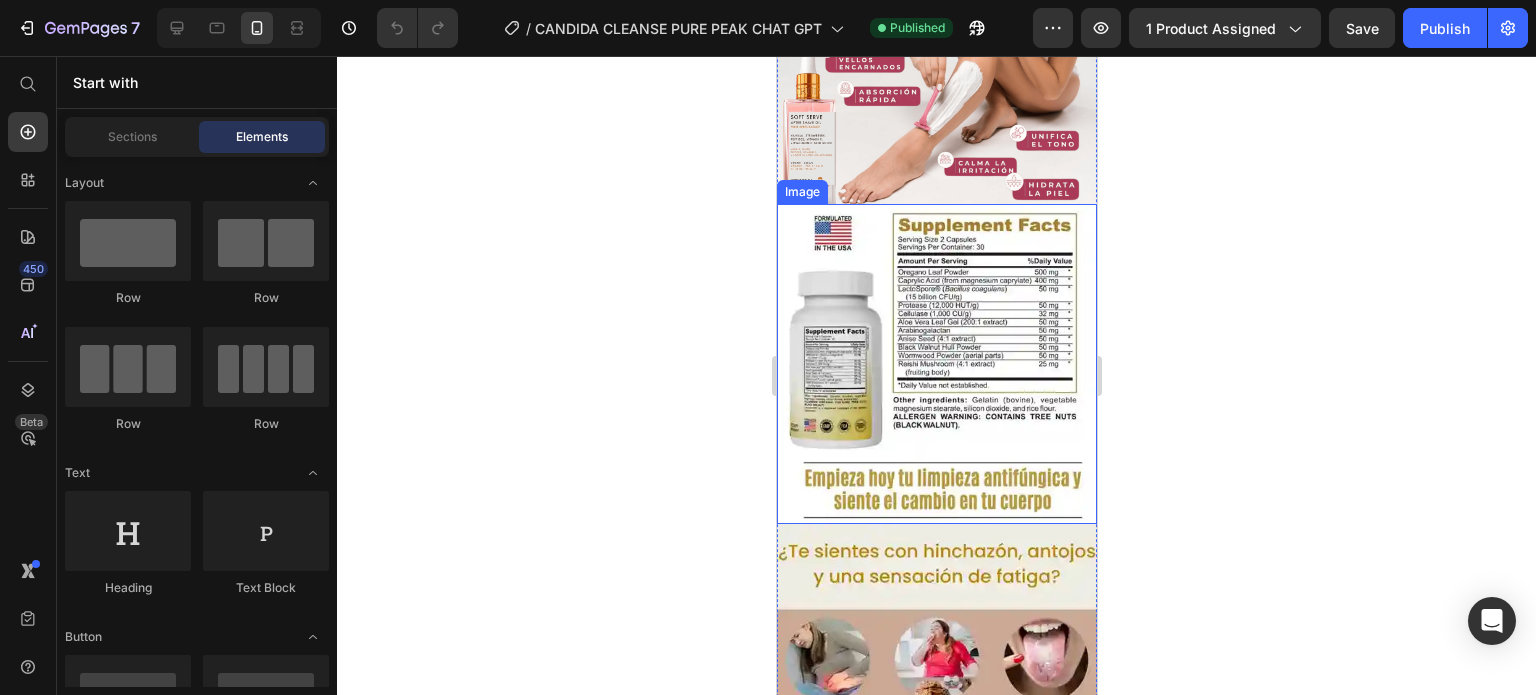 scroll, scrollTop: 2484, scrollLeft: 0, axis: vertical 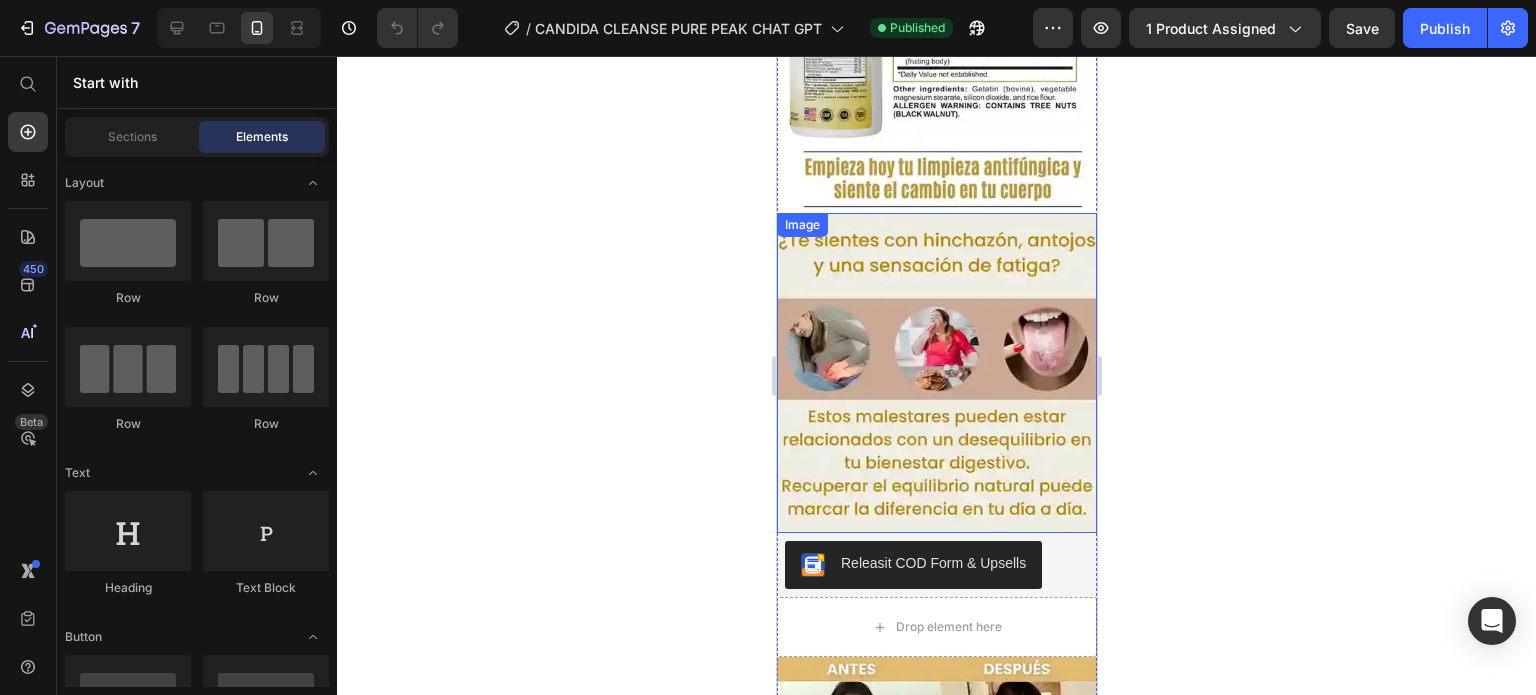 click at bounding box center [936, 373] 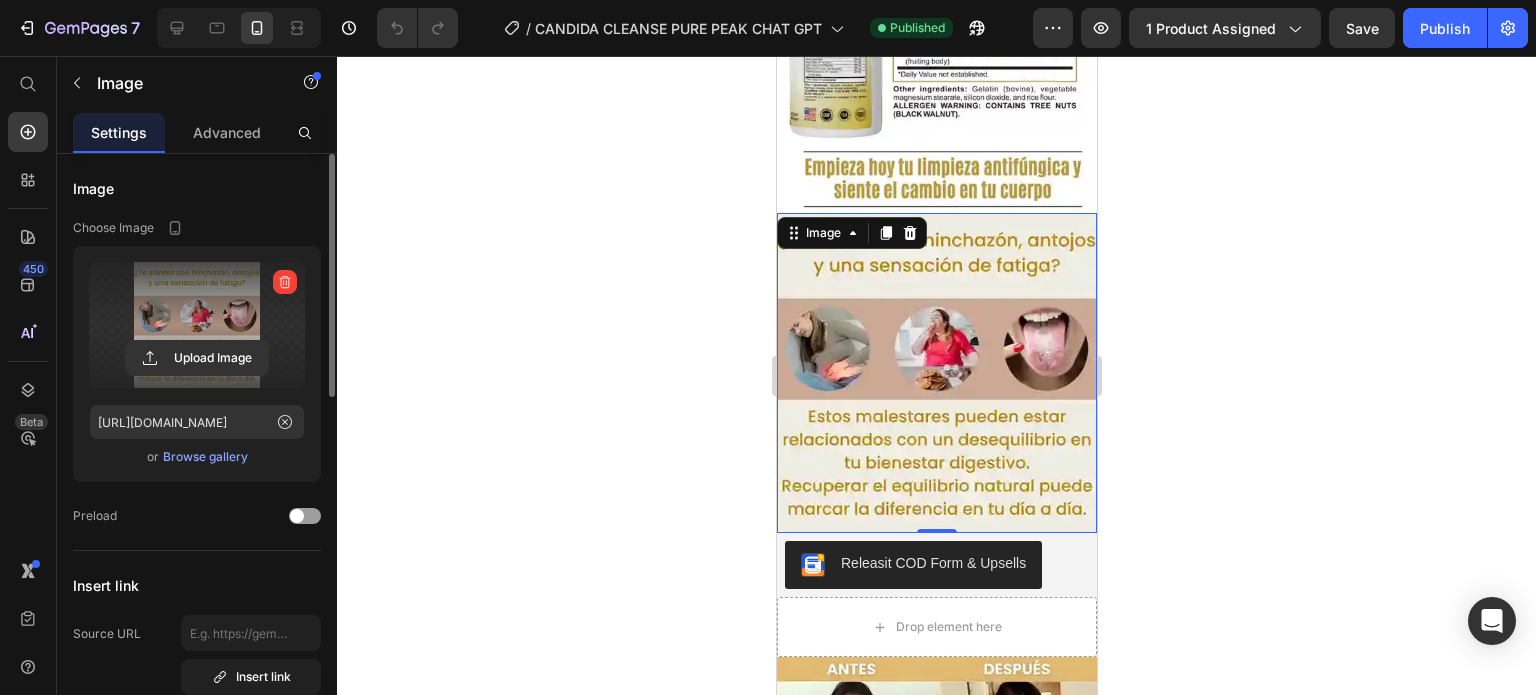 click at bounding box center [197, 325] 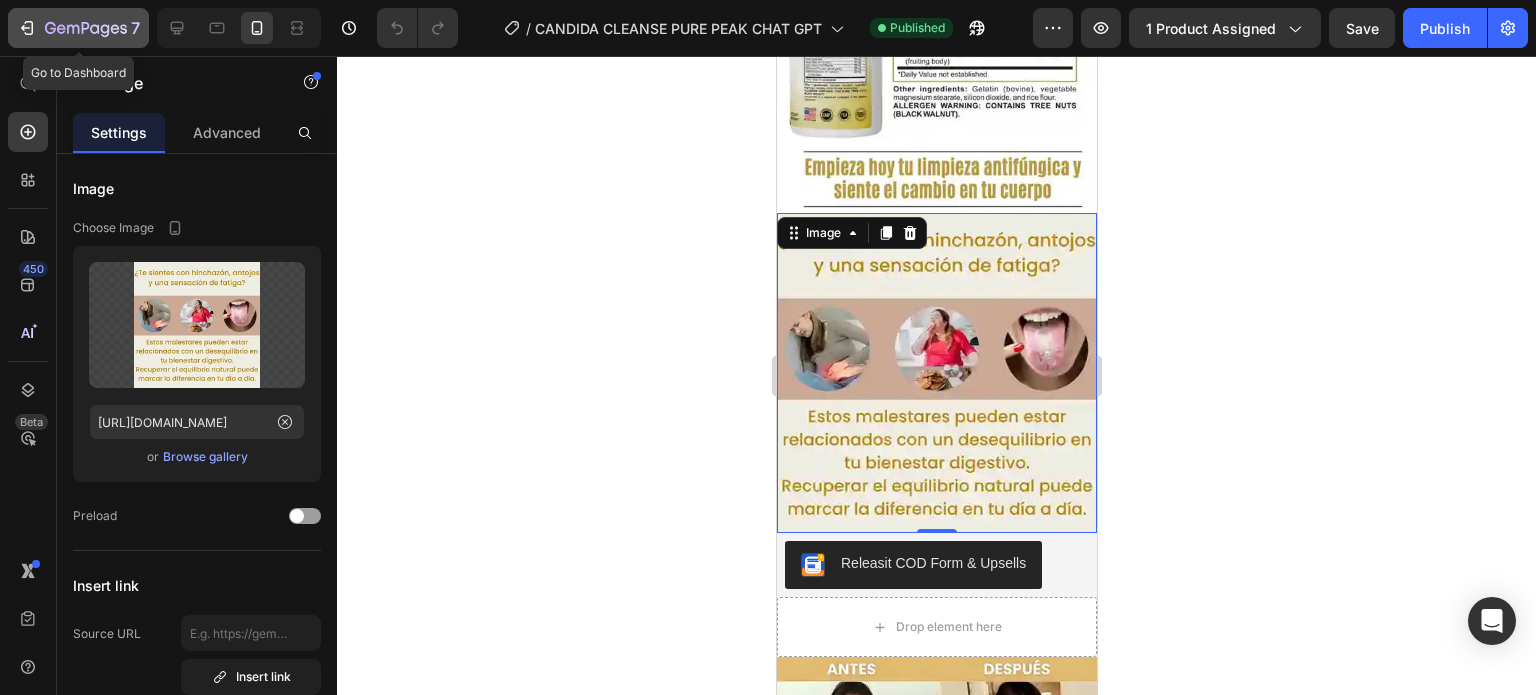 click 